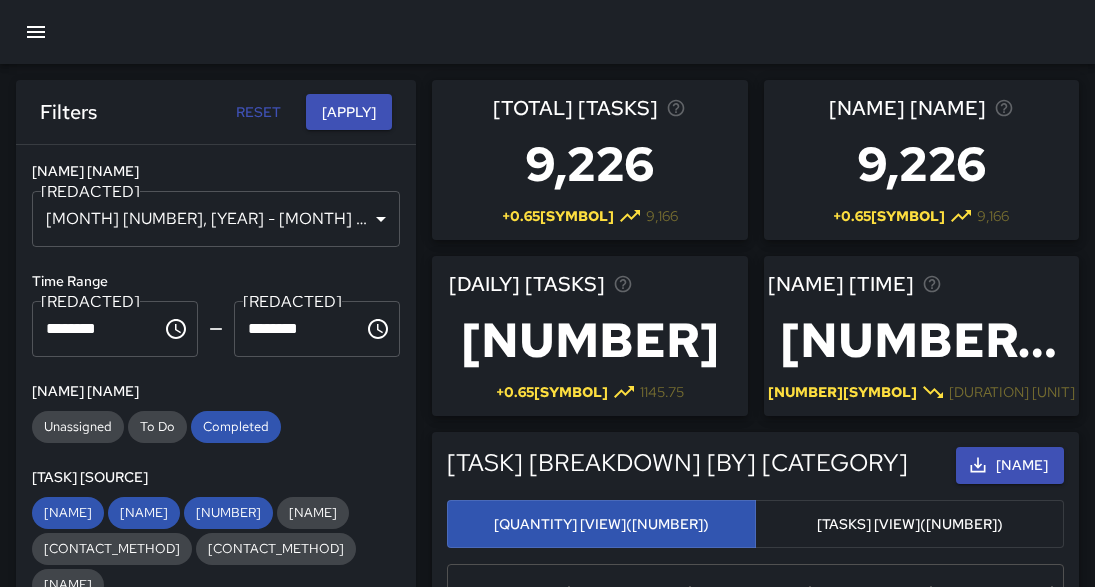 scroll, scrollTop: 0, scrollLeft: 0, axis: both 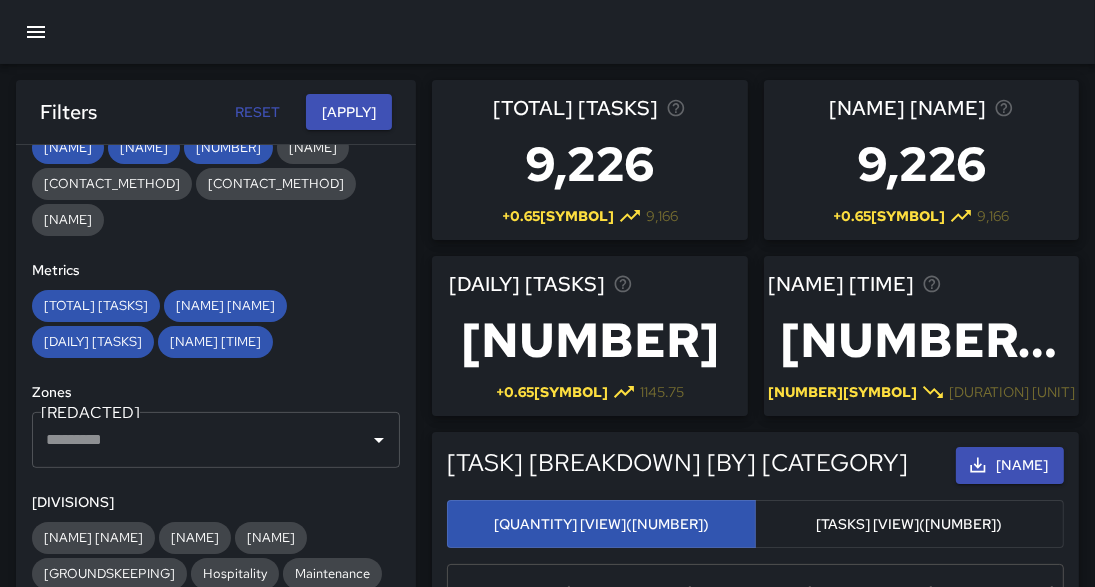 click at bounding box center [36, 32] 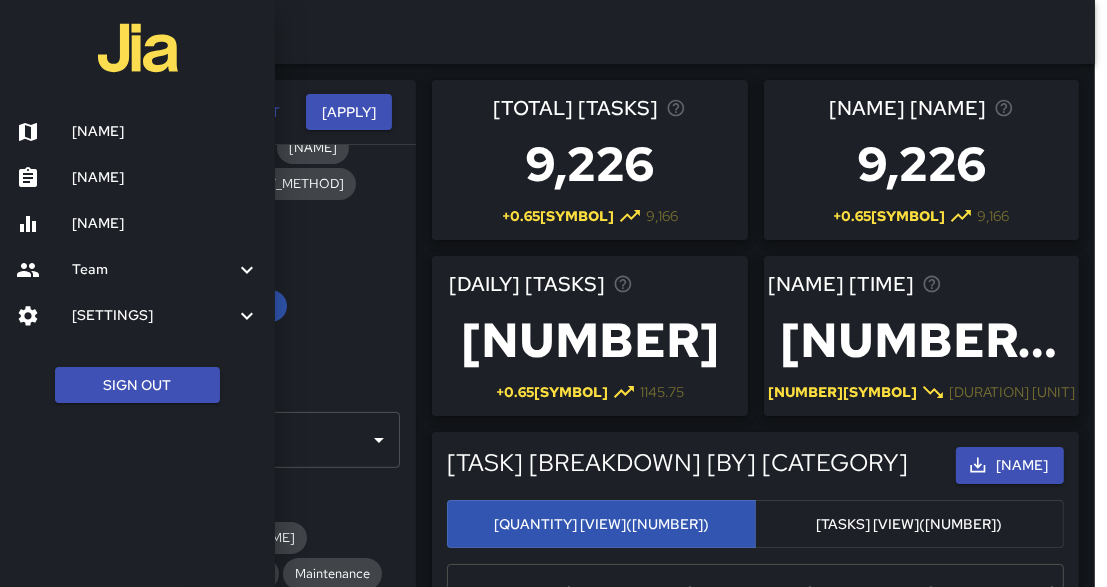 click on "[NAME]" at bounding box center (137, 132) 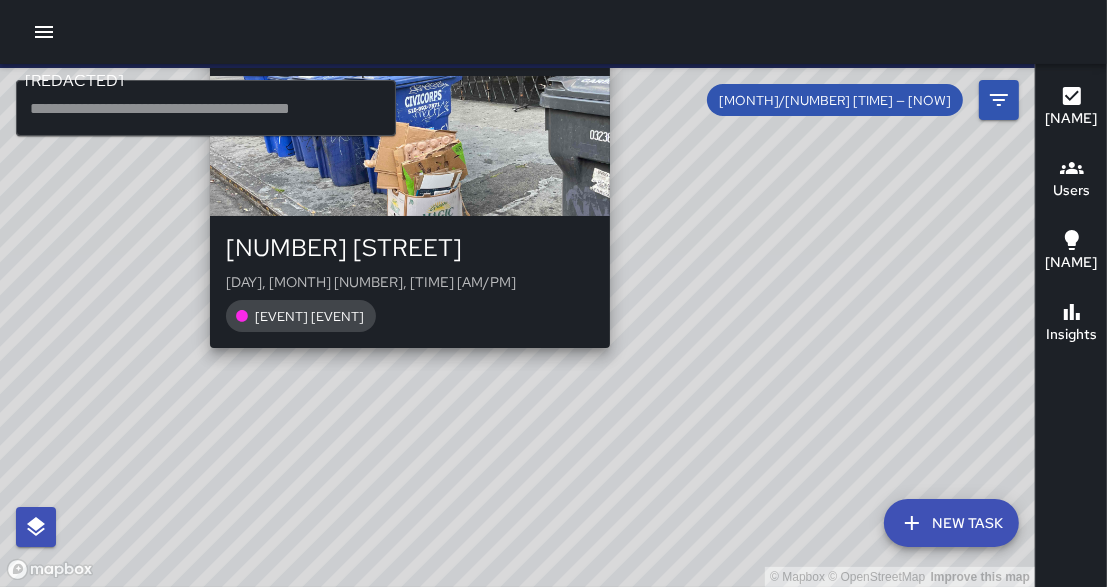 drag, startPoint x: 468, startPoint y: 282, endPoint x: 336, endPoint y: 385, distance: 167.43059 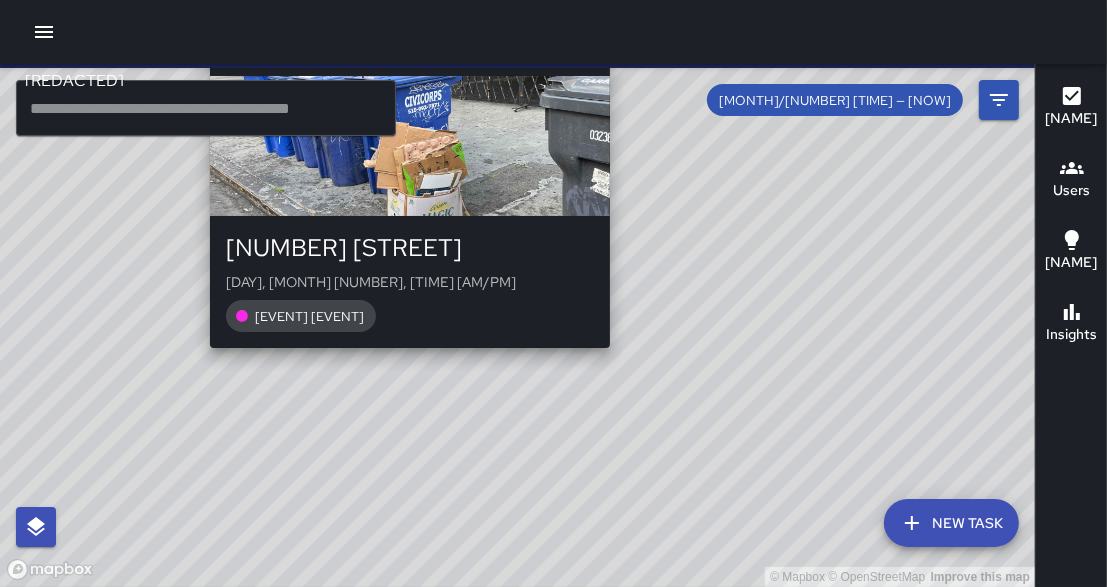 click on "Improve this map [INITIAL] [NAME] [NUMBER] [DAY], [MONTH] [NUMBER], [TIME] [AM/PM] [ILLEGAL] [DUMPING] [REMOVED]" at bounding box center [517, 325] 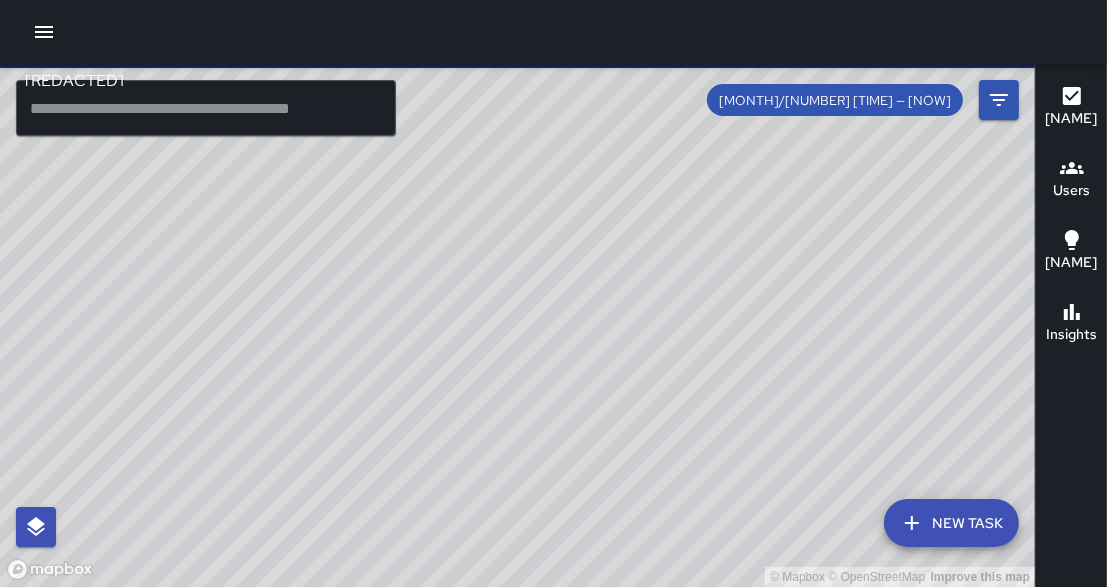 drag, startPoint x: 485, startPoint y: 510, endPoint x: 378, endPoint y: 278, distance: 255.48581 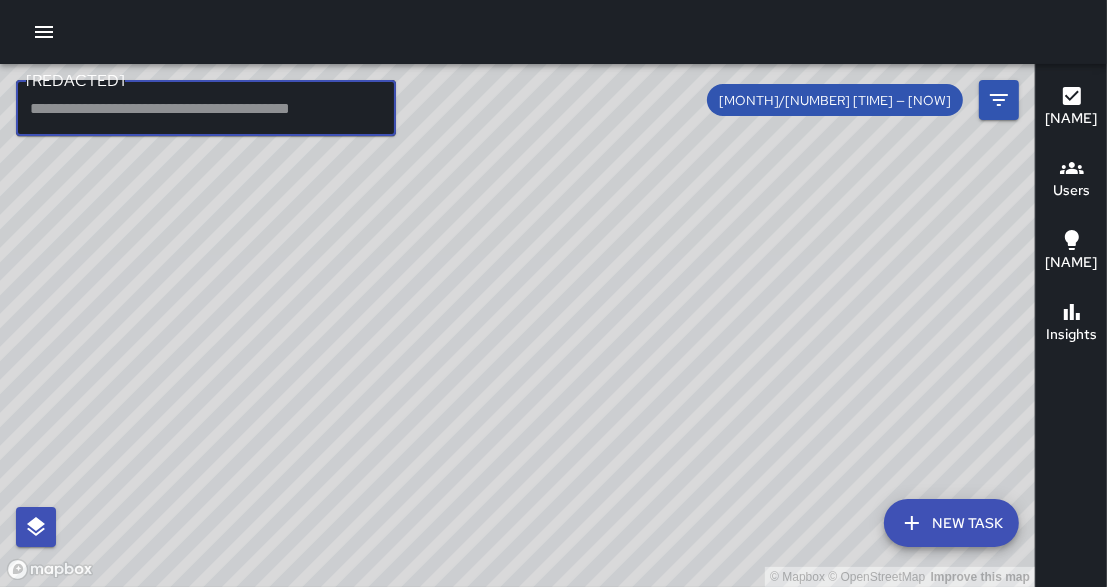 click at bounding box center (206, 108) 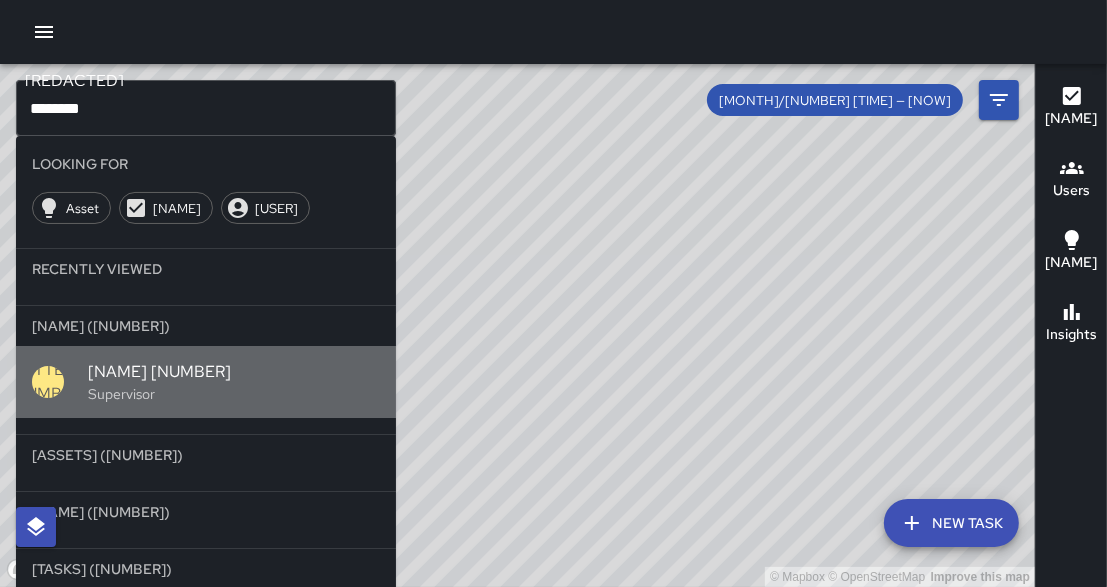 click on "[NAME] [NUMBER]" at bounding box center (234, 372) 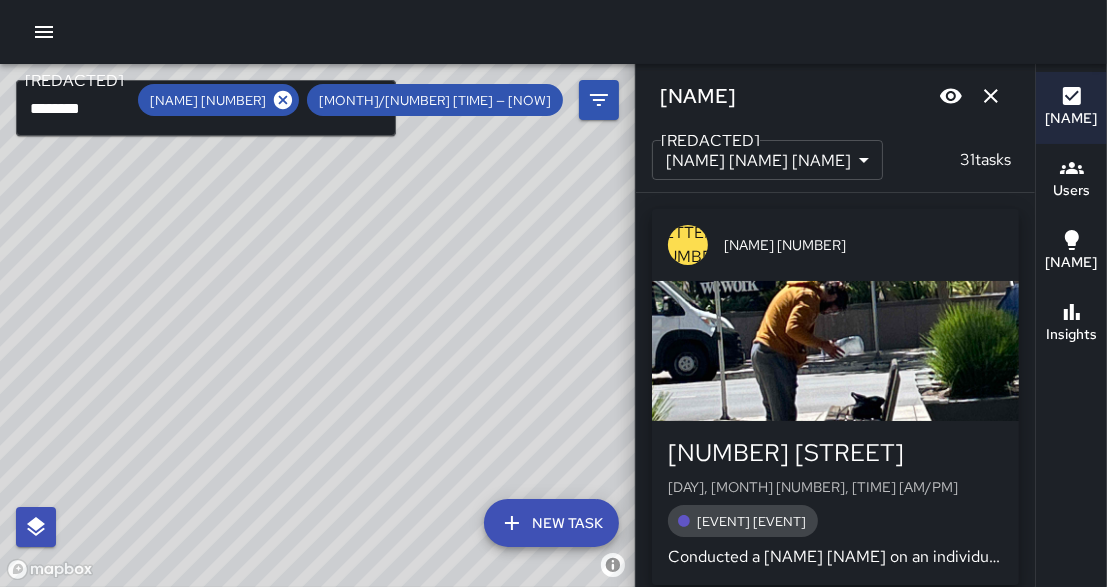 drag, startPoint x: 295, startPoint y: 482, endPoint x: 472, endPoint y: 262, distance: 282.36325 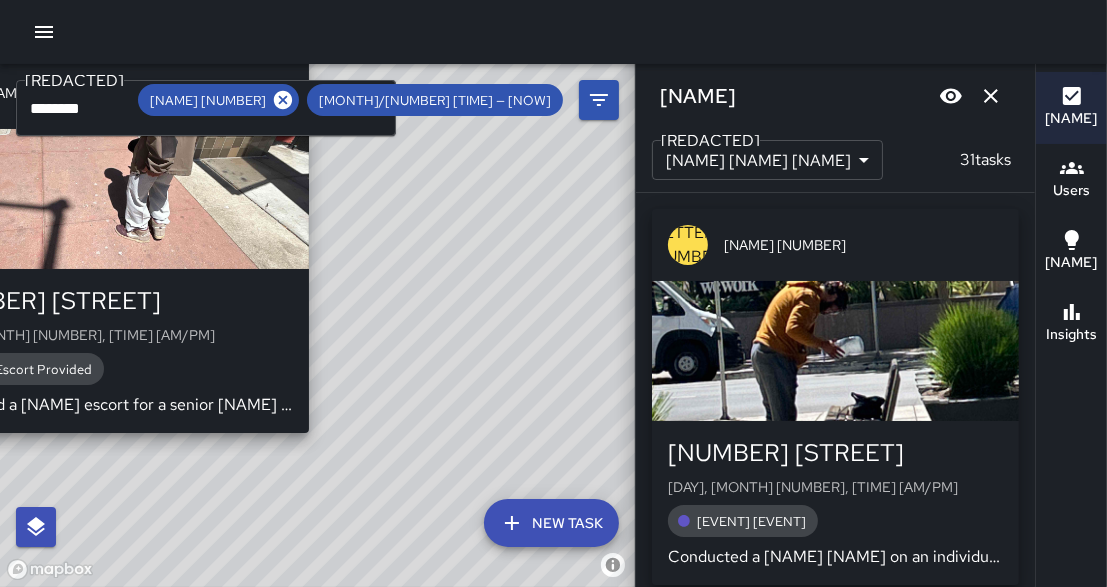 click on "[COPYRIGHT] [NAME]   [COPYRIGHT] [NAME]   [VERB] this map [LETTER][NUMBER] [NAME] [NUMBER] [NUMBER] [STREET] [DAY], [MONTH] [NUMBER], [TIME] [AM/PM] [EVENT] Conducted a [NAME] escort for a senior [NAME] gentleman with [NAME] [NUMBER] to [NAME] [NAME]. When we arrived to the [NAME] the gentleman began showing signs of [NAME]. We then contacted [NAME] to inform them of the matter. An Officer with a [NAME] device responded and set out to our location to mitigate the issue." at bounding box center [317, 325] 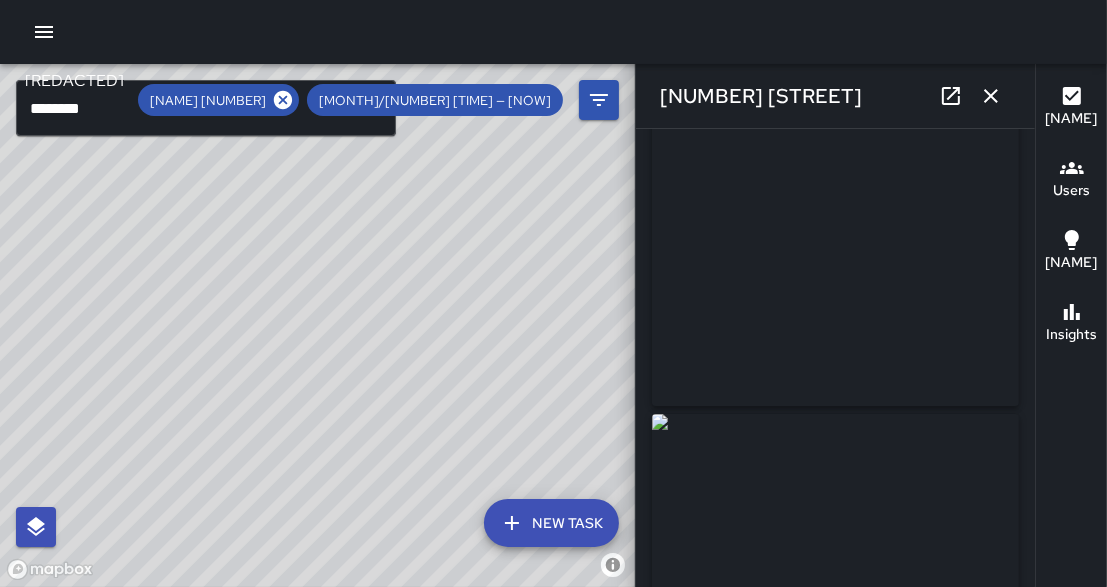 scroll, scrollTop: 0, scrollLeft: 0, axis: both 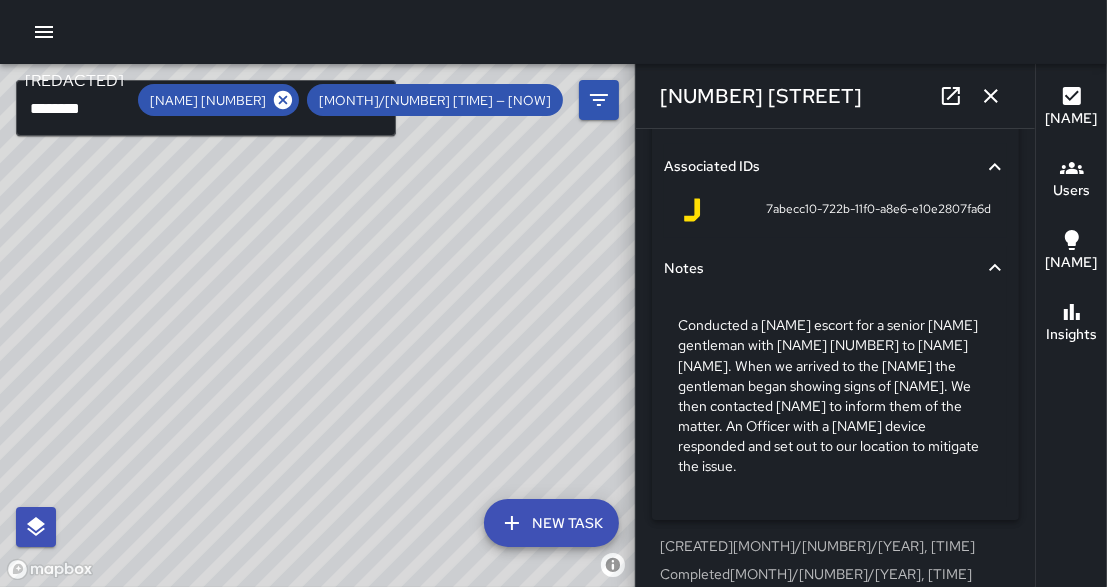 click on "[NAME] [NUMBER]" at bounding box center (208, 100) 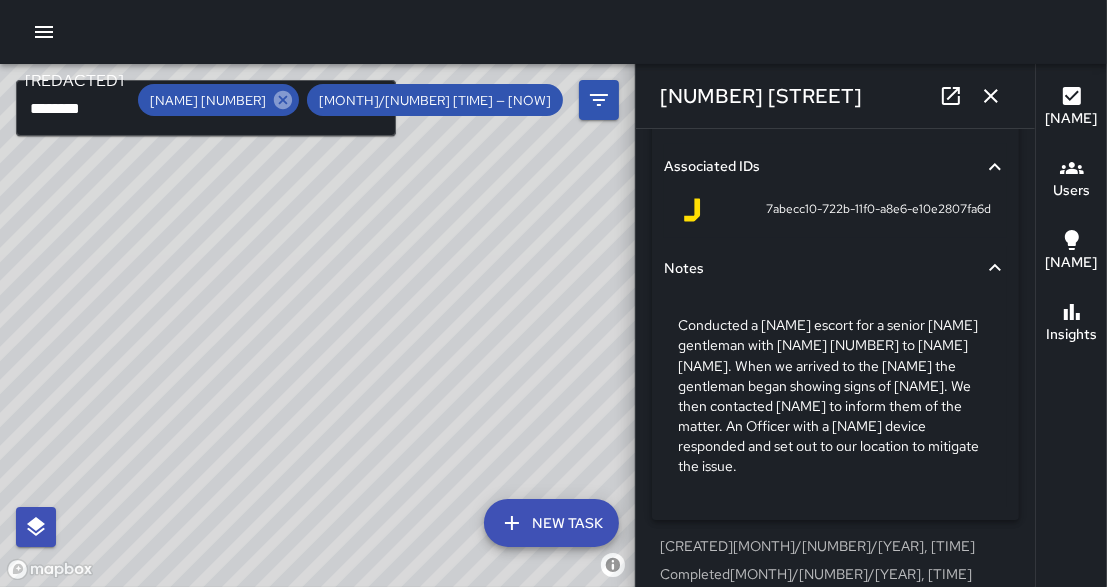 click 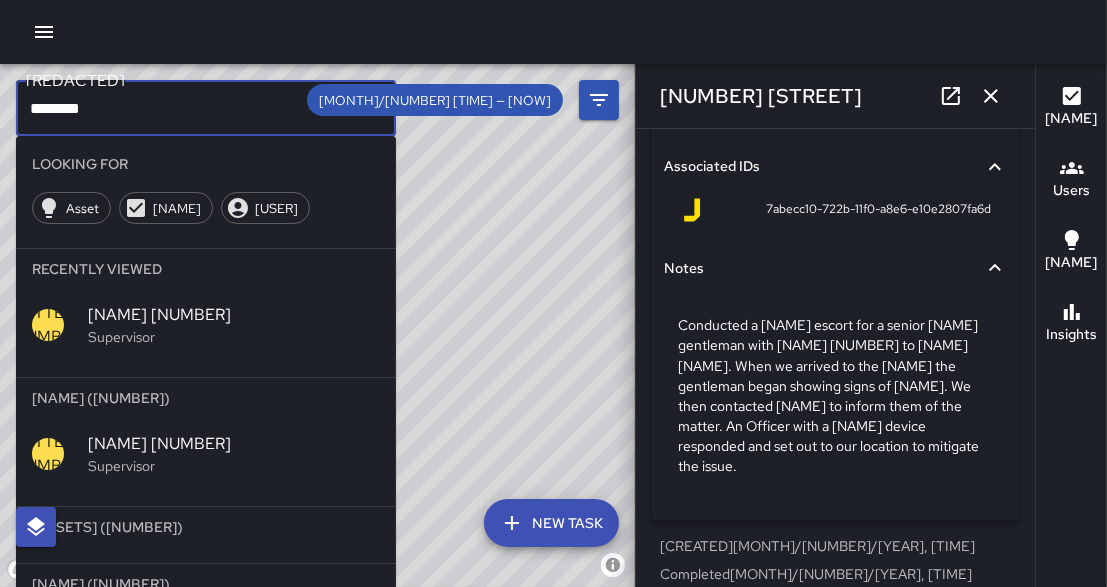 click on "[REDACTED]" at bounding box center [206, 108] 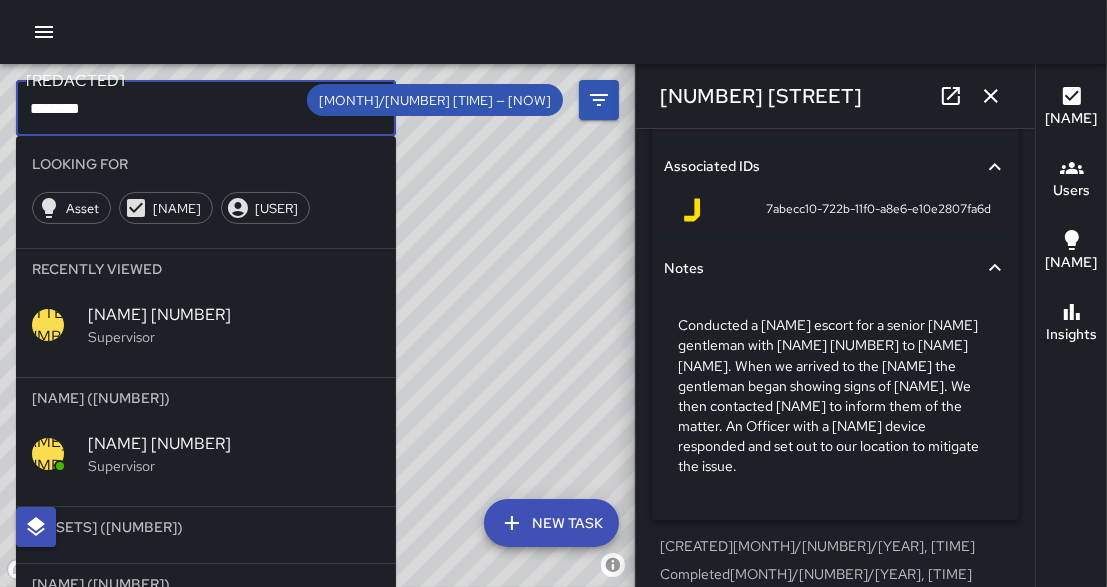 type on "[REDACTED]" 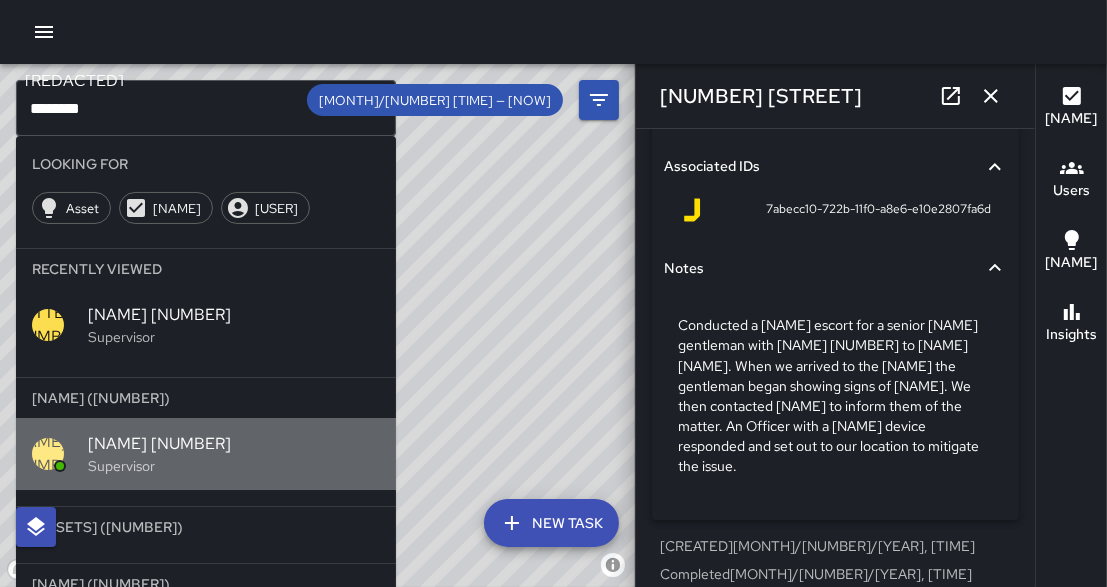 click on "Supervisor" at bounding box center (234, 466) 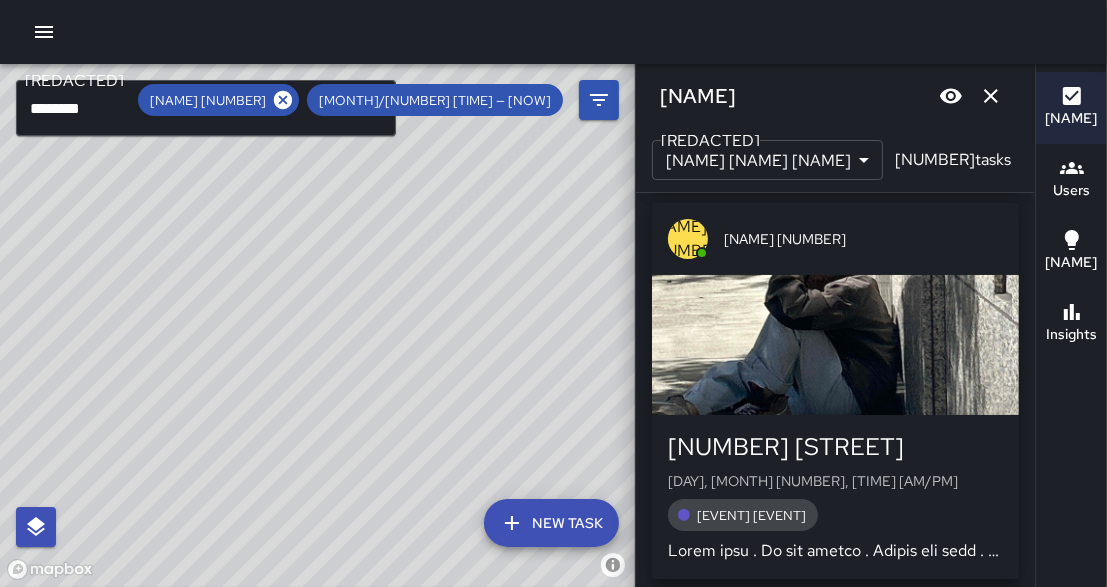 scroll, scrollTop: 216, scrollLeft: 0, axis: vertical 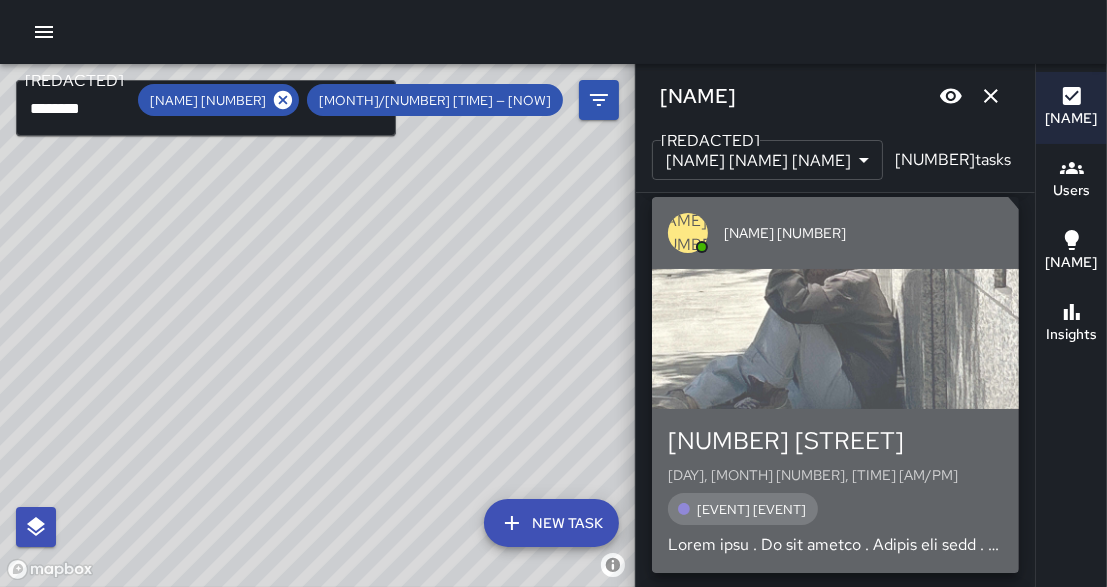click at bounding box center [835, 339] 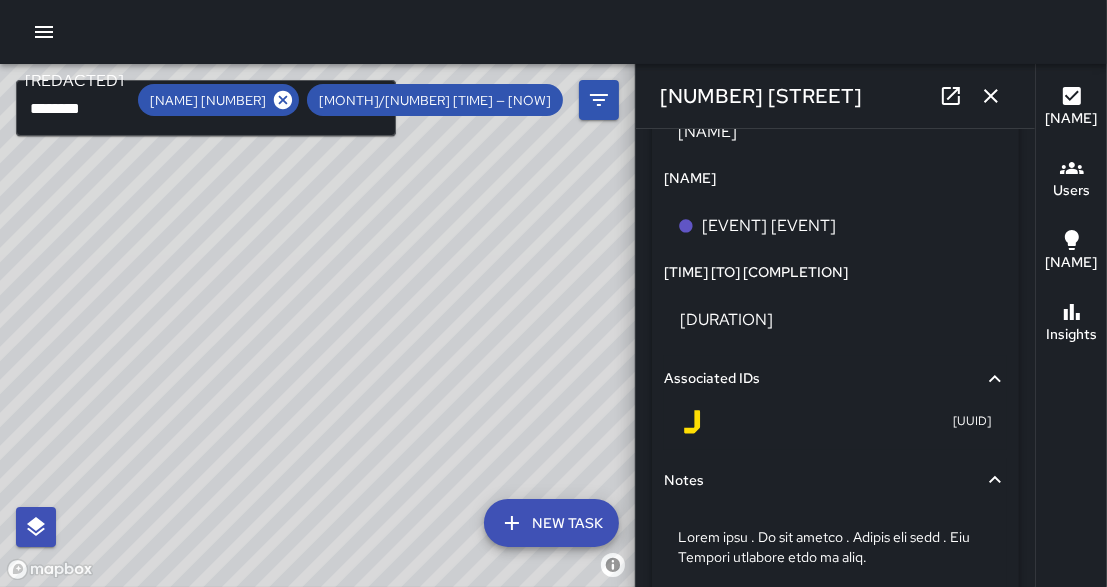 scroll, scrollTop: 1391, scrollLeft: 0, axis: vertical 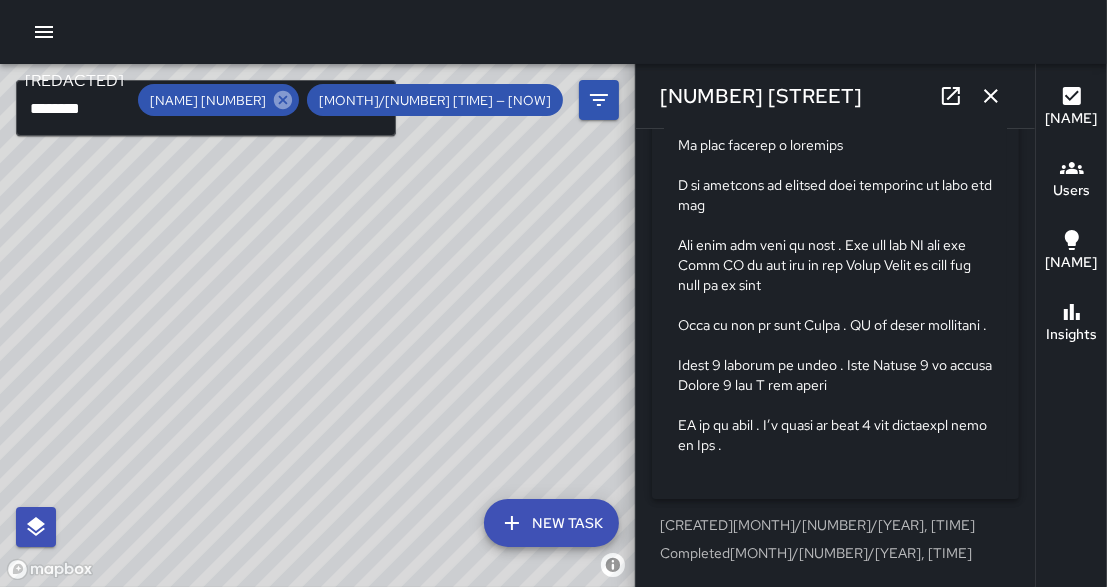 click 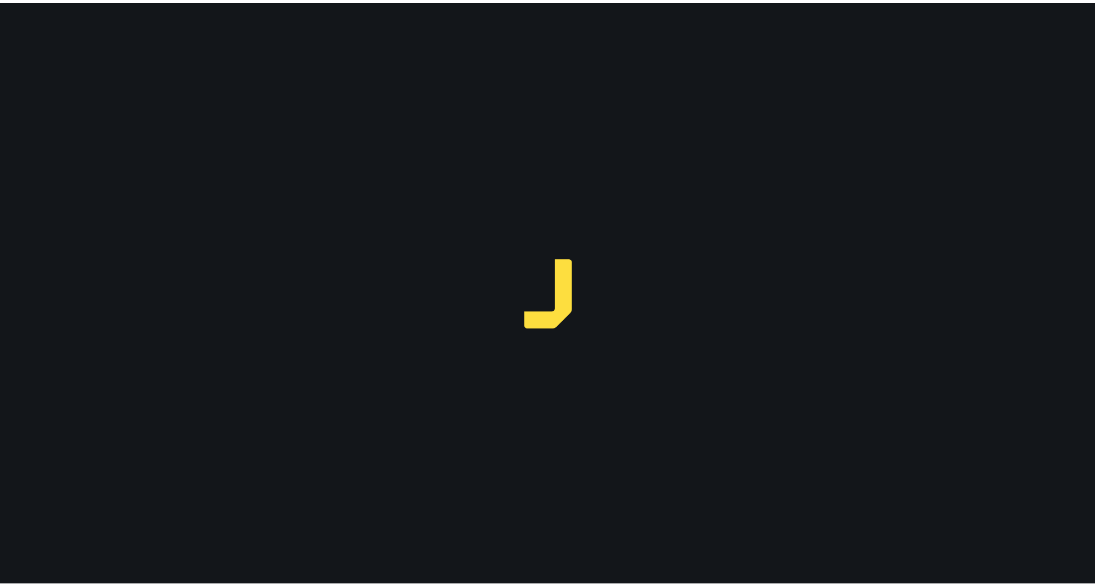 scroll, scrollTop: 0, scrollLeft: 0, axis: both 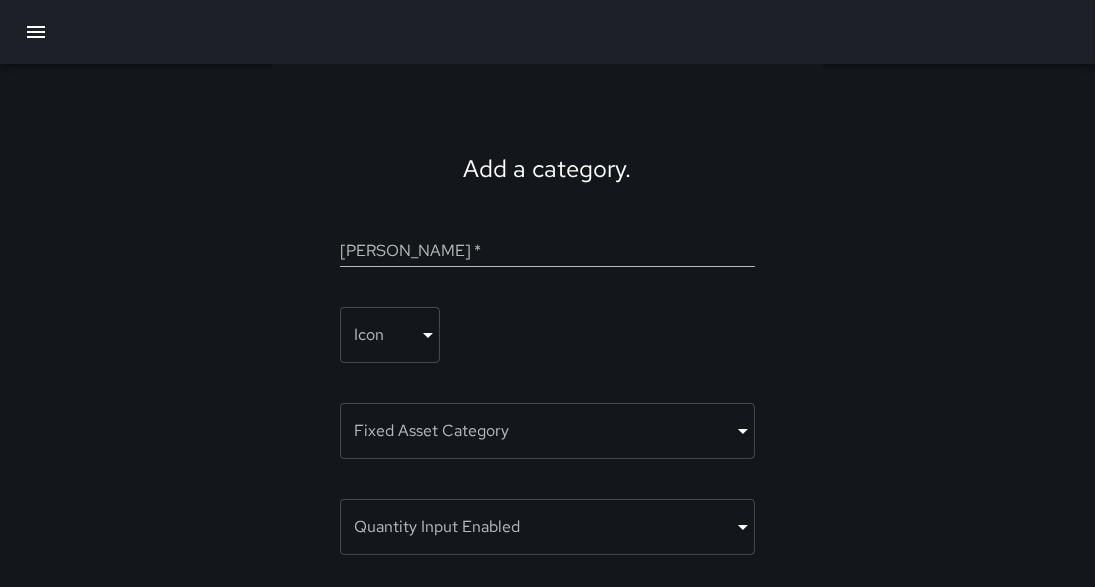 click 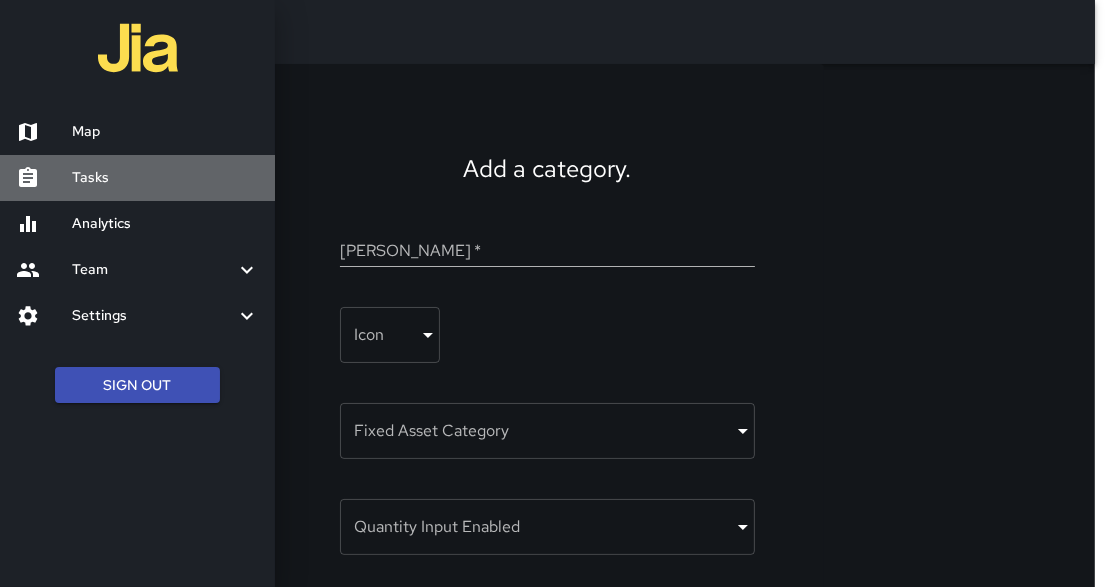 click on "[NAME]" at bounding box center [165, 178] 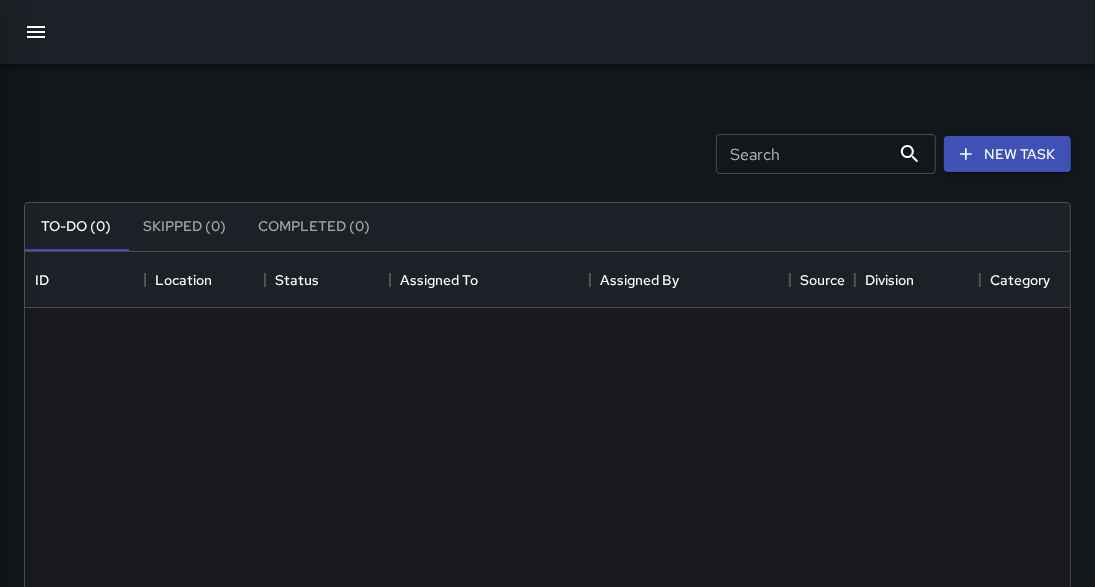 scroll, scrollTop: 12, scrollLeft: 13, axis: both 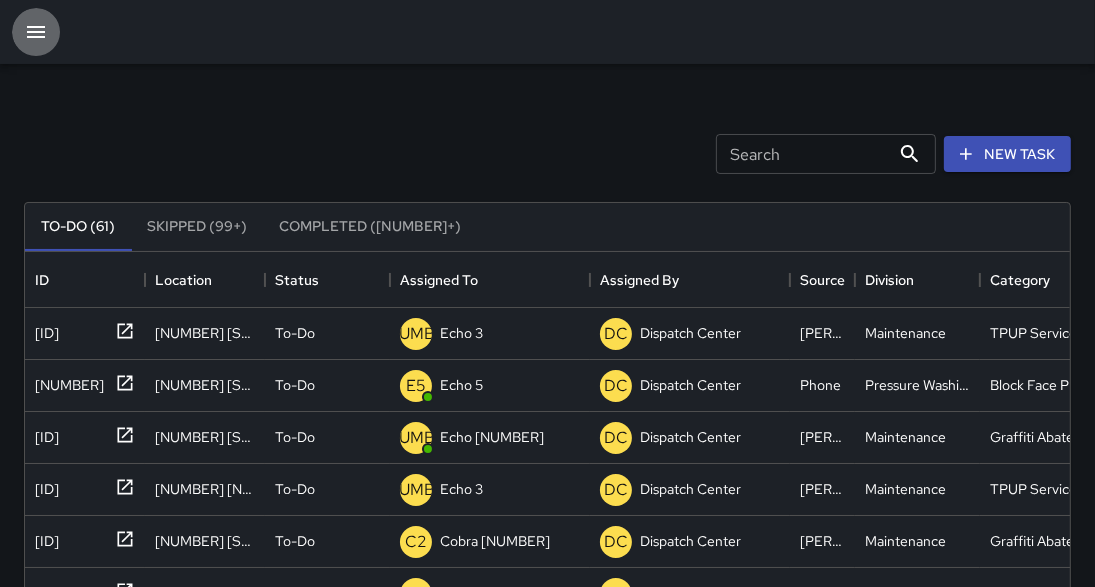 click 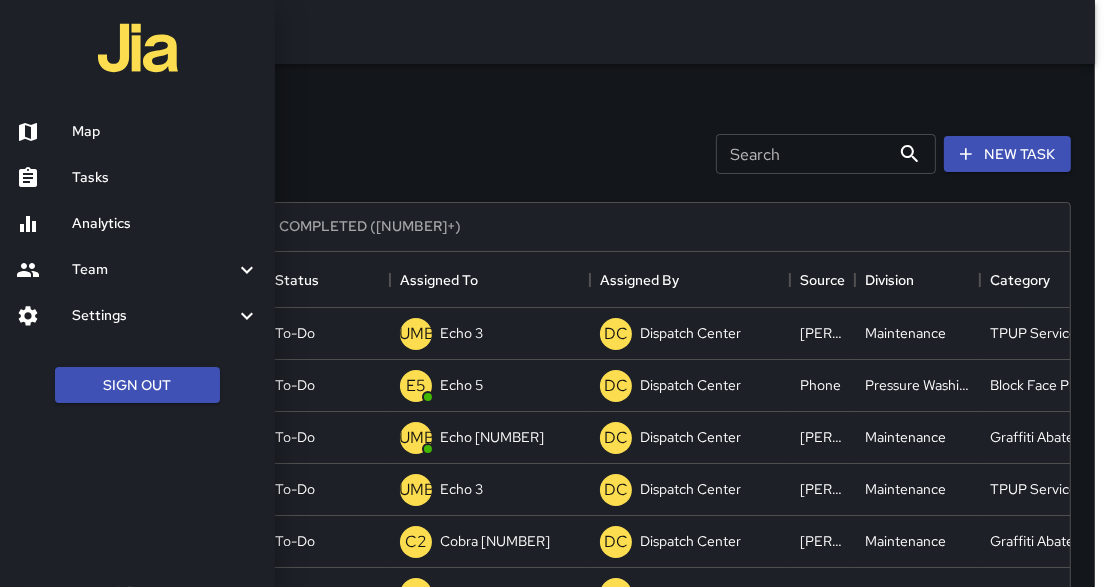click on "[NAME]" at bounding box center (165, 132) 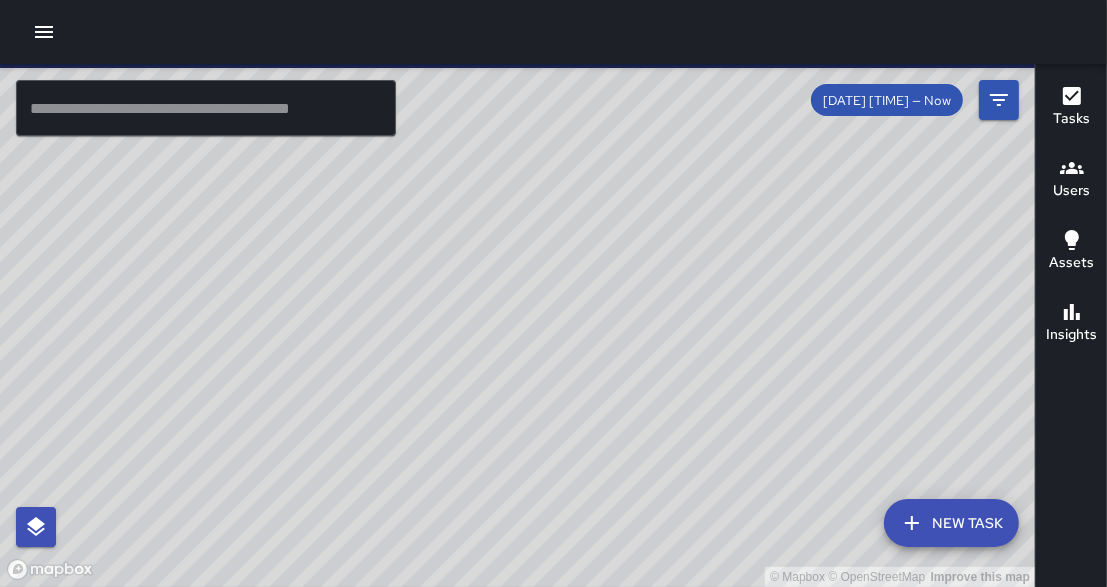 click at bounding box center (206, 108) 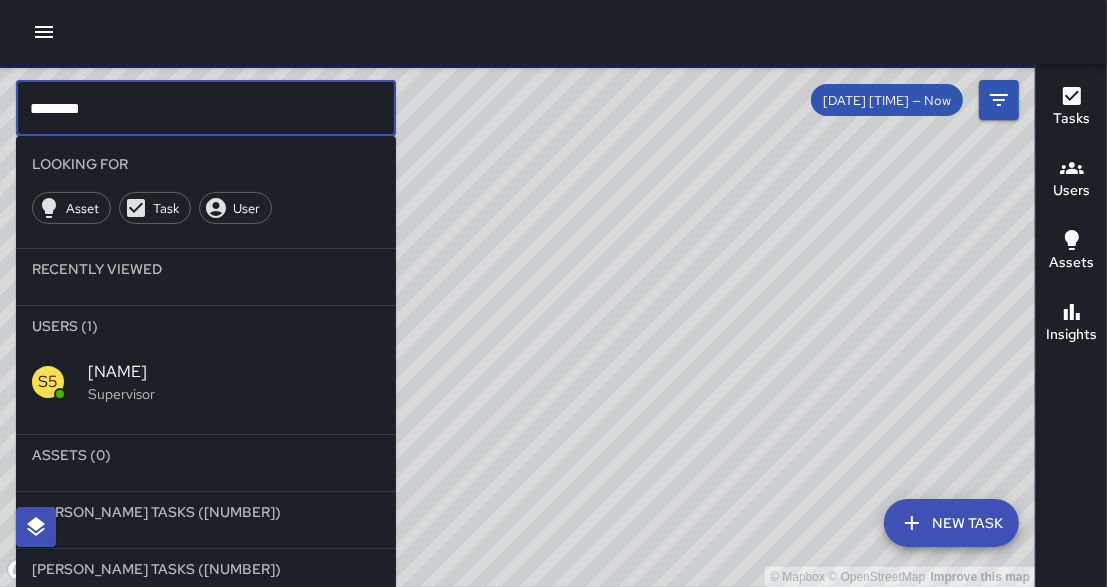 type on "[REDACTED]" 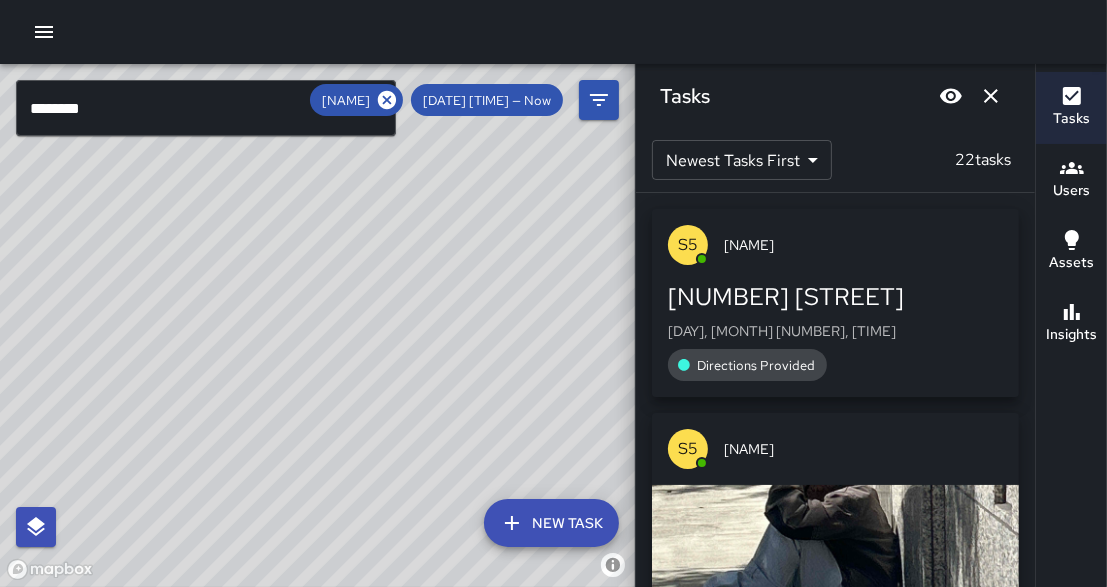 click at bounding box center (835, 555) 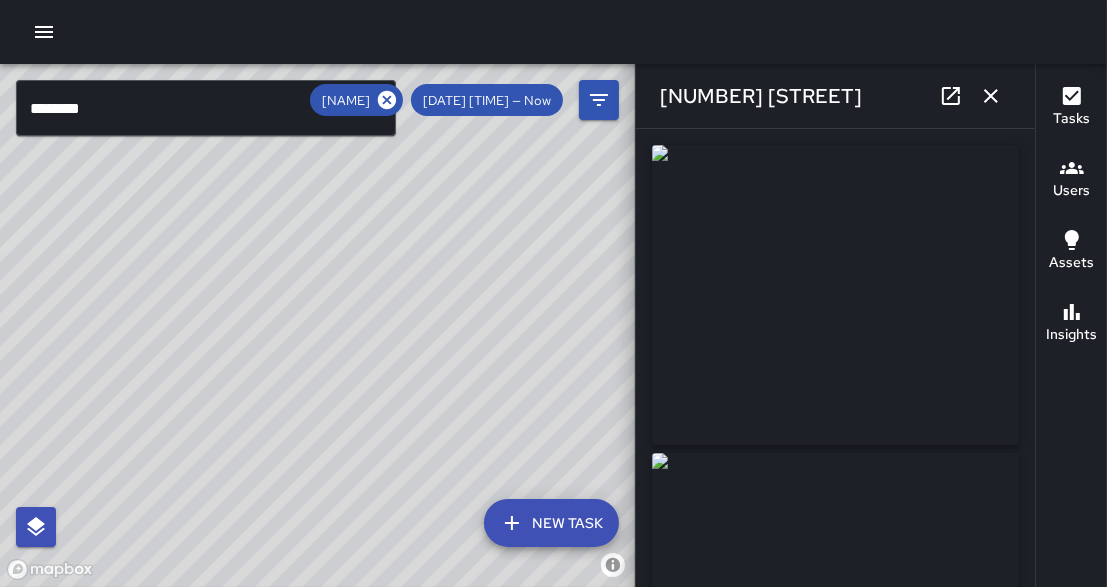 type on "**********" 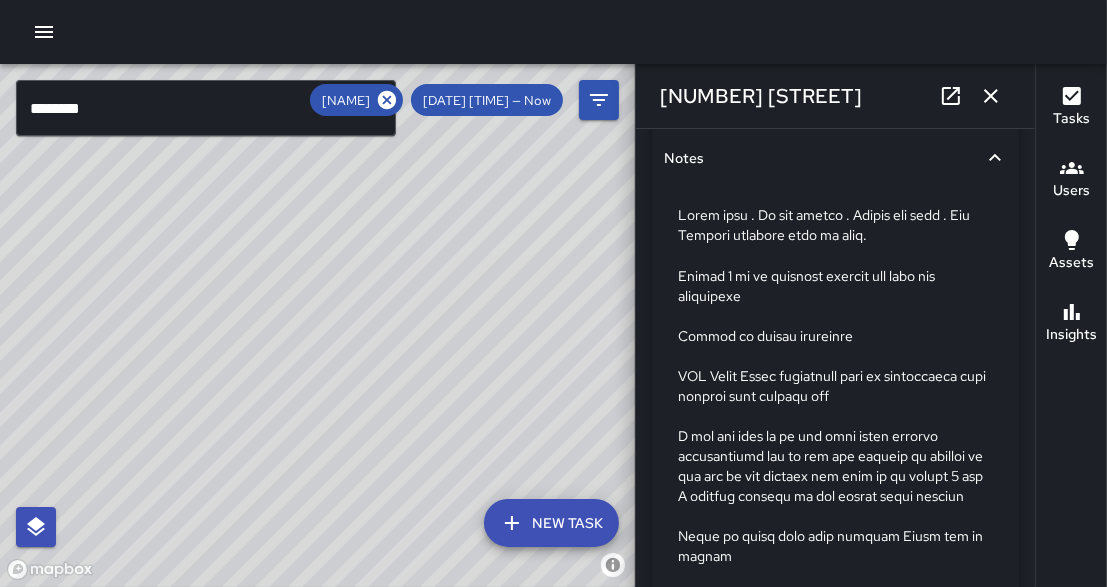 scroll, scrollTop: 1712, scrollLeft: 0, axis: vertical 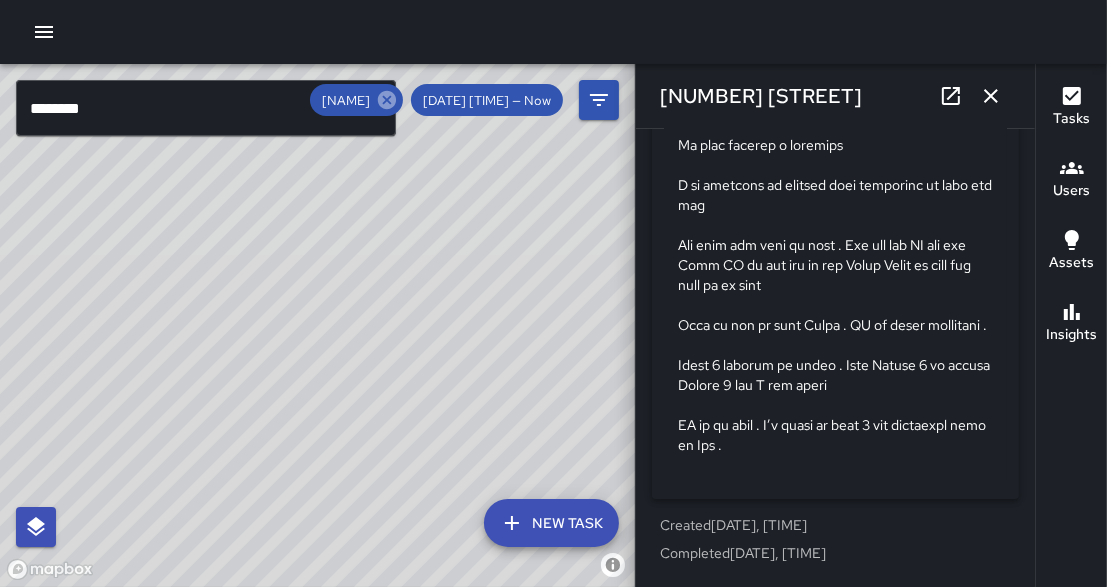click 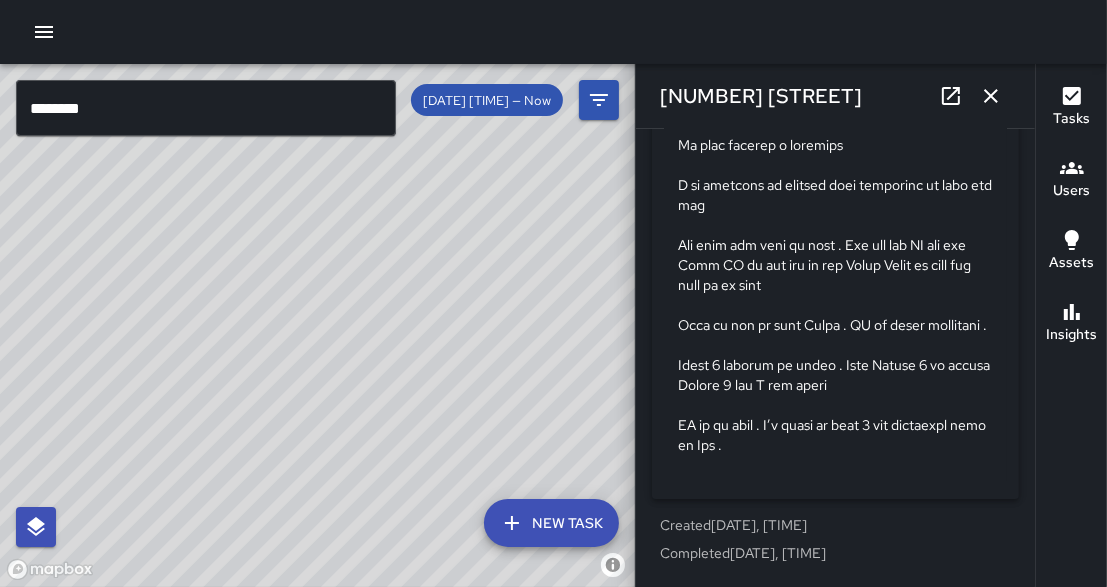 click 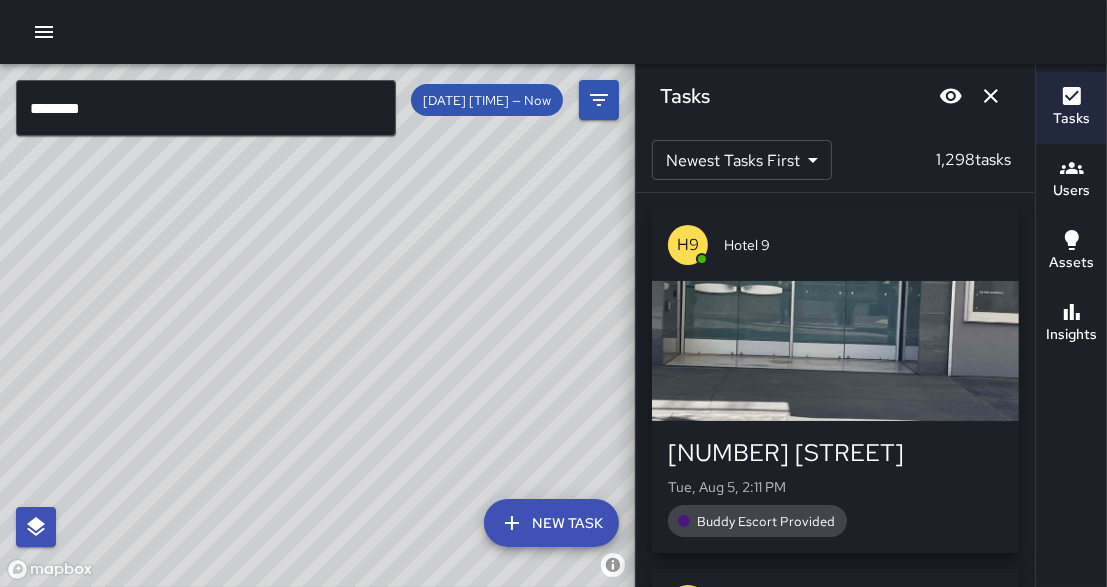 click on "[REDACTED]" at bounding box center [206, 108] 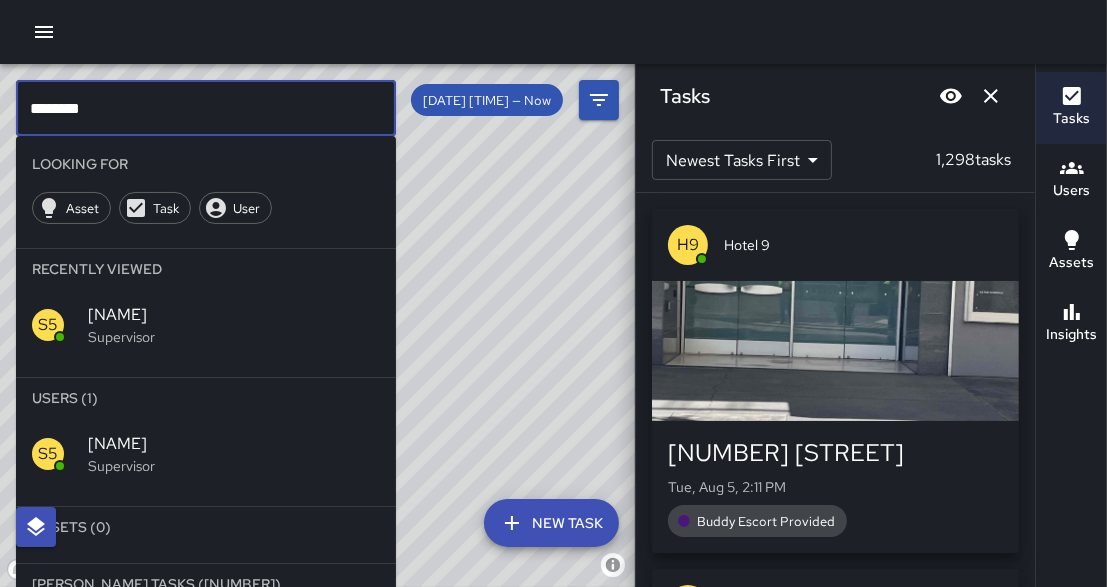click on "[REDACTED]" at bounding box center [206, 108] 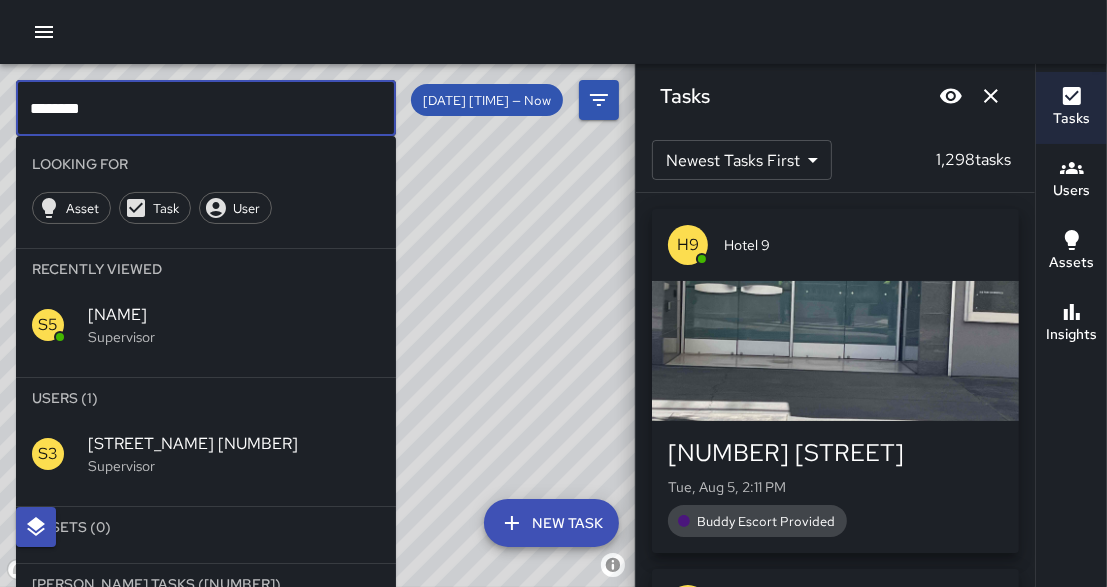 type on "[REDACTED]" 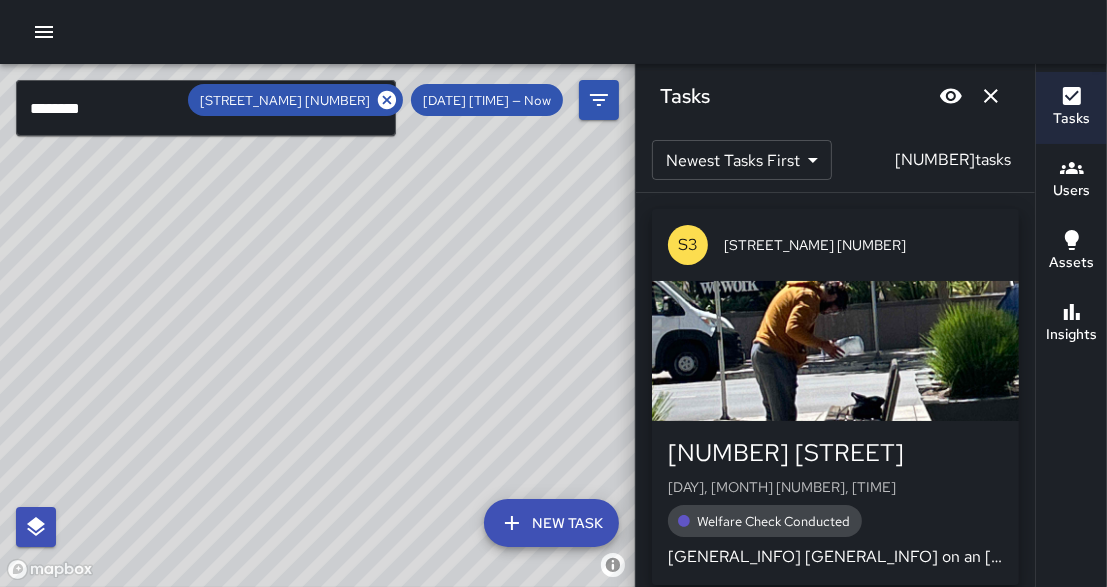 drag, startPoint x: 434, startPoint y: 412, endPoint x: 643, endPoint y: 263, distance: 256.6749 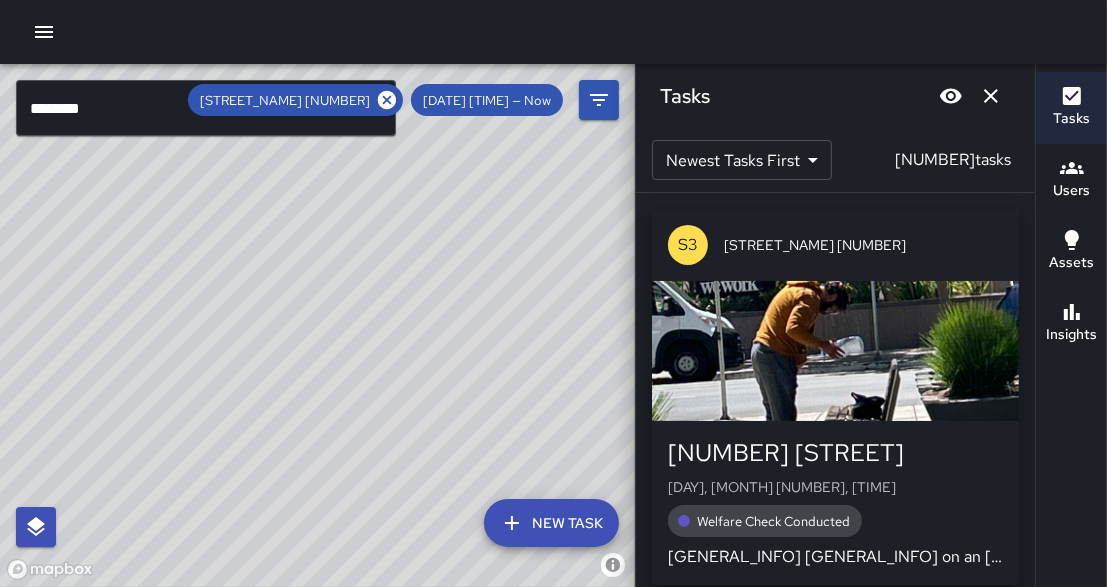 drag, startPoint x: 364, startPoint y: 240, endPoint x: 66, endPoint y: 442, distance: 360.0111 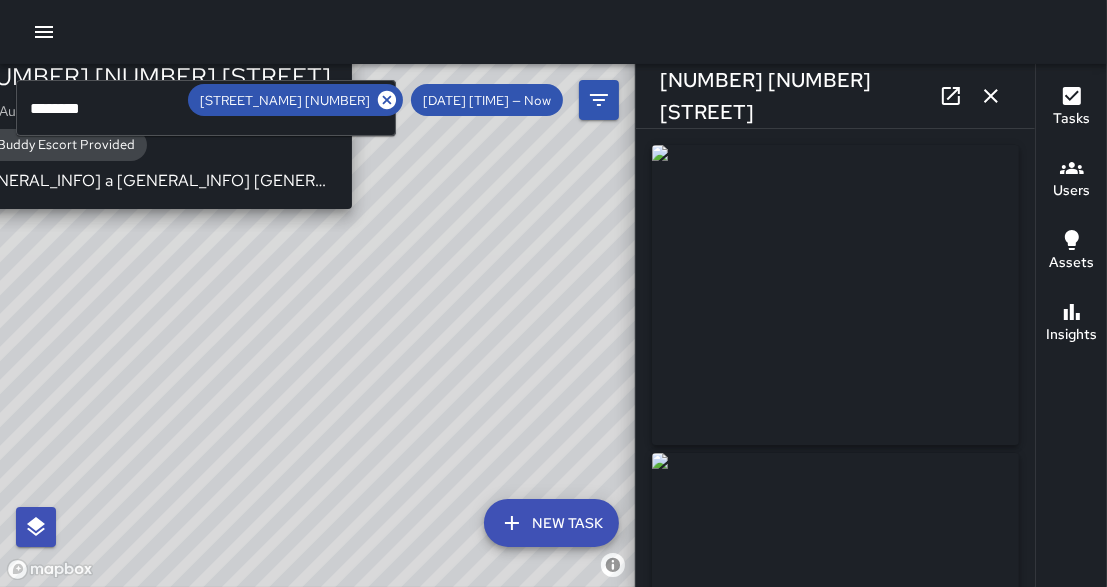 type on "**********" 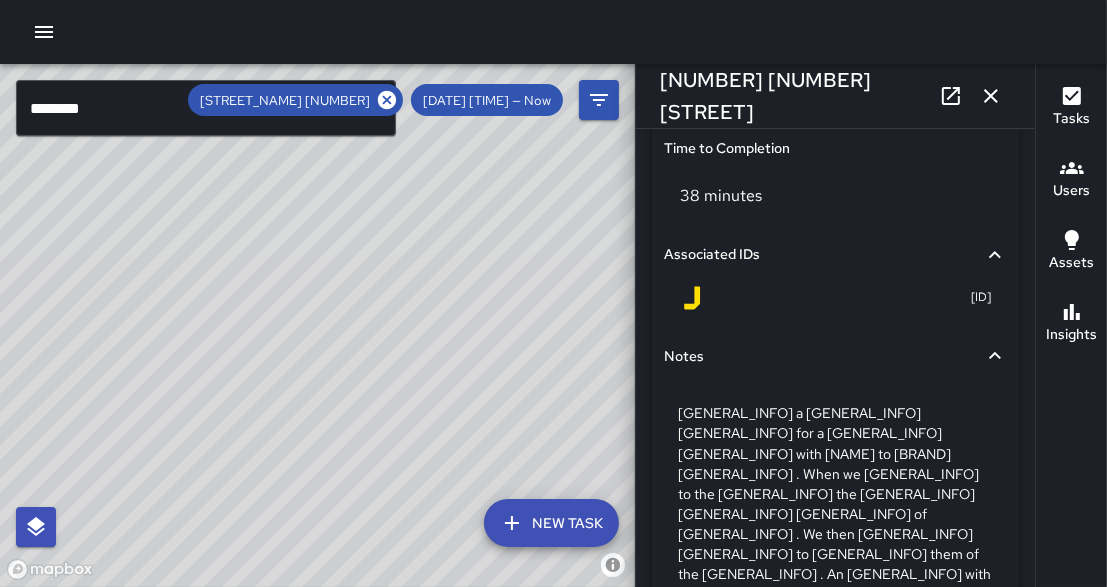 scroll, scrollTop: 1600, scrollLeft: 0, axis: vertical 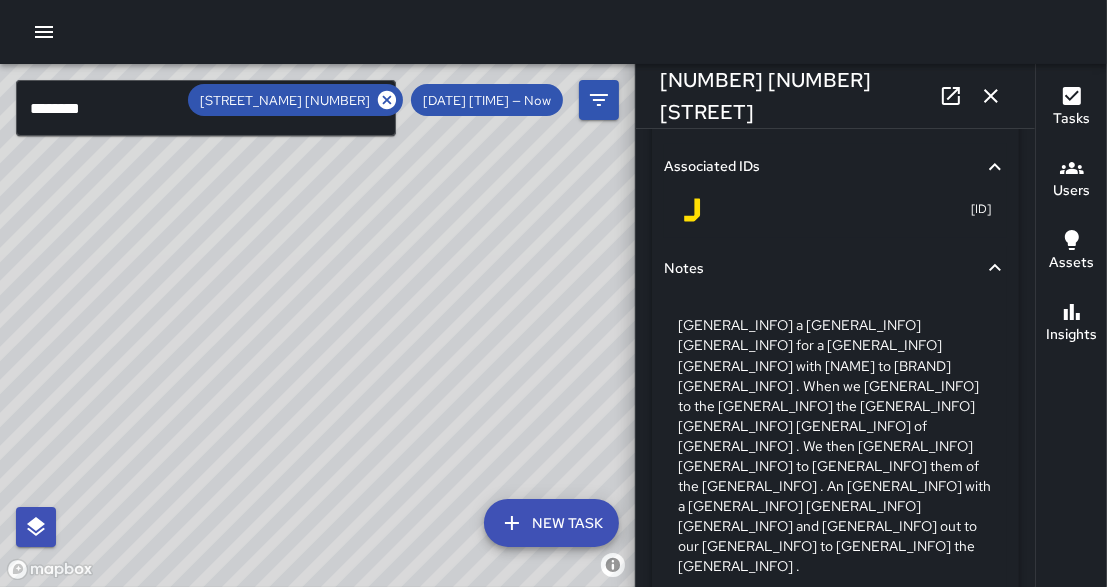 click 